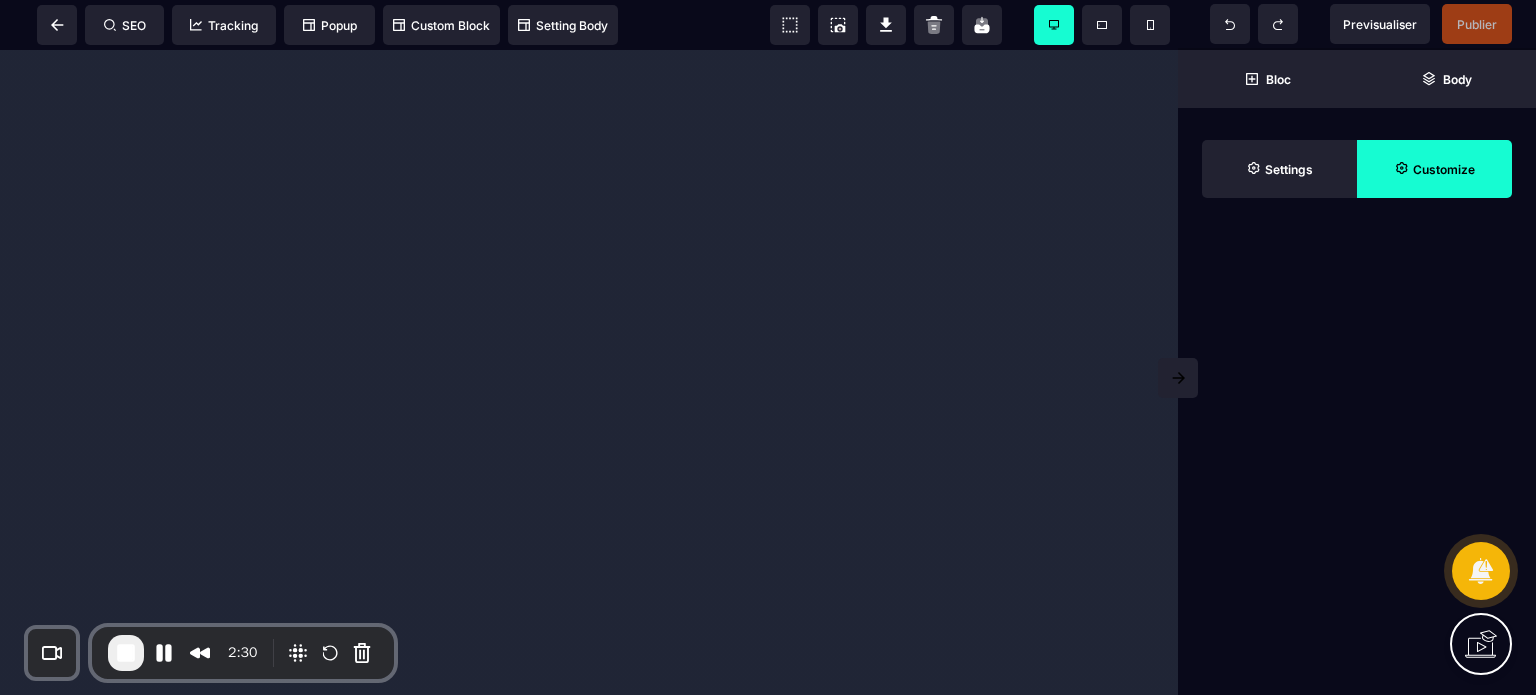 scroll, scrollTop: 0, scrollLeft: 0, axis: both 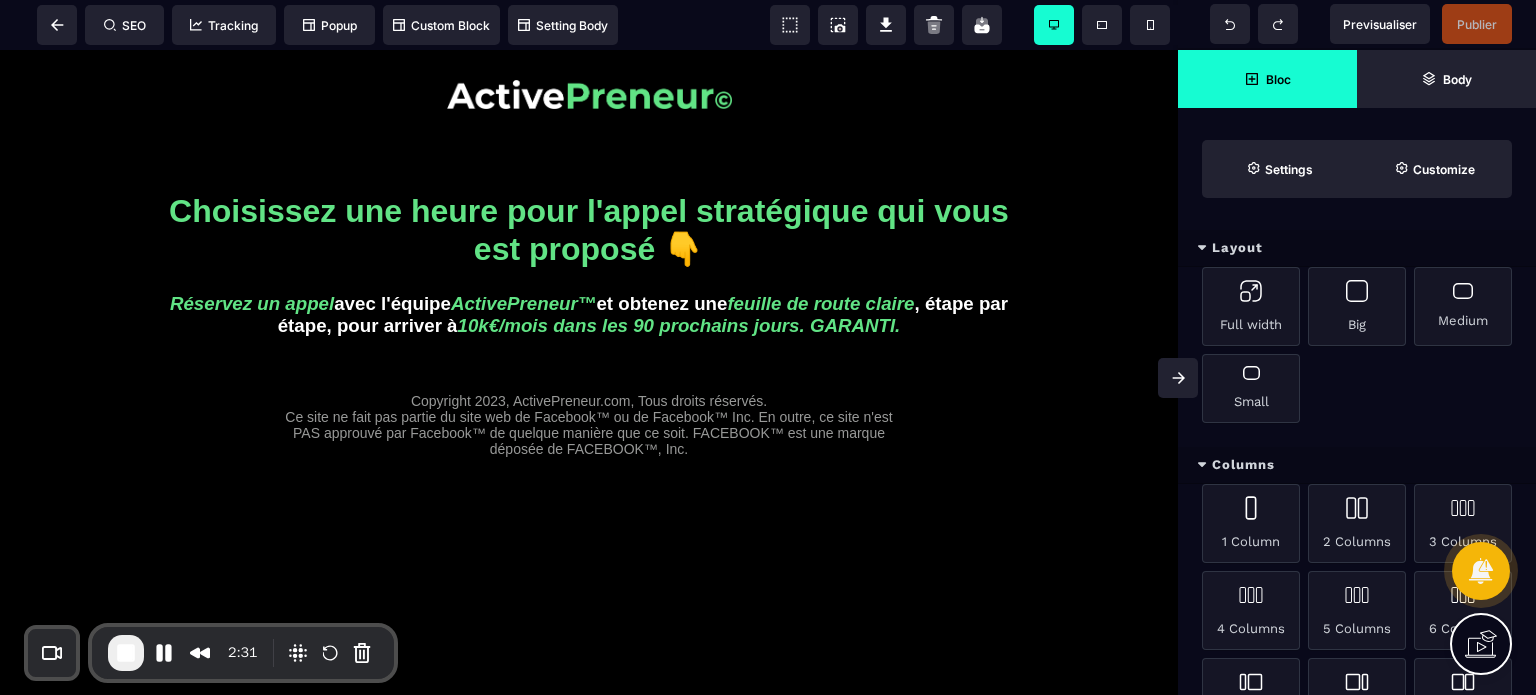 click 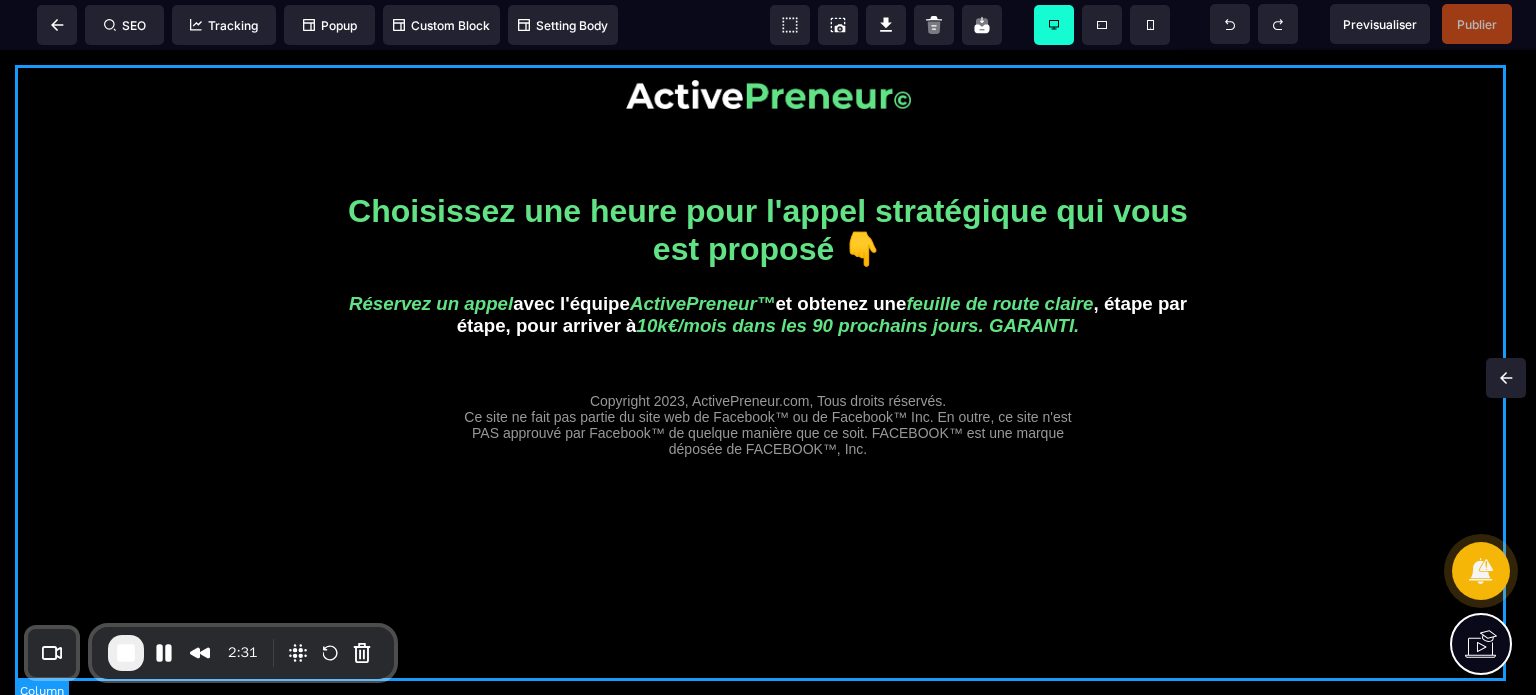 click on "Choisissez une heure pour l'appel stratégique qui vous est proposé 👇 Réservez un appel  avec l'équipe  ActivePreneur™  et obtenez une  feuille de route claire , étape par étape, pour arriver à  10k€/mois dans les 90 prochains jours. GARANTI. Copyright [YEAR], ActivePreneur.com, Tous droits réservés. Ce site ne fait pas partie du site web de Facebook™ ou de Facebook™ Inc. En outre, ce site n'est PAS approuvé par Facebook™ de quelque manière que ce soit. FACEBOOK™ est une marque déposée de FACEBOOK™, Inc." at bounding box center [768, 372] 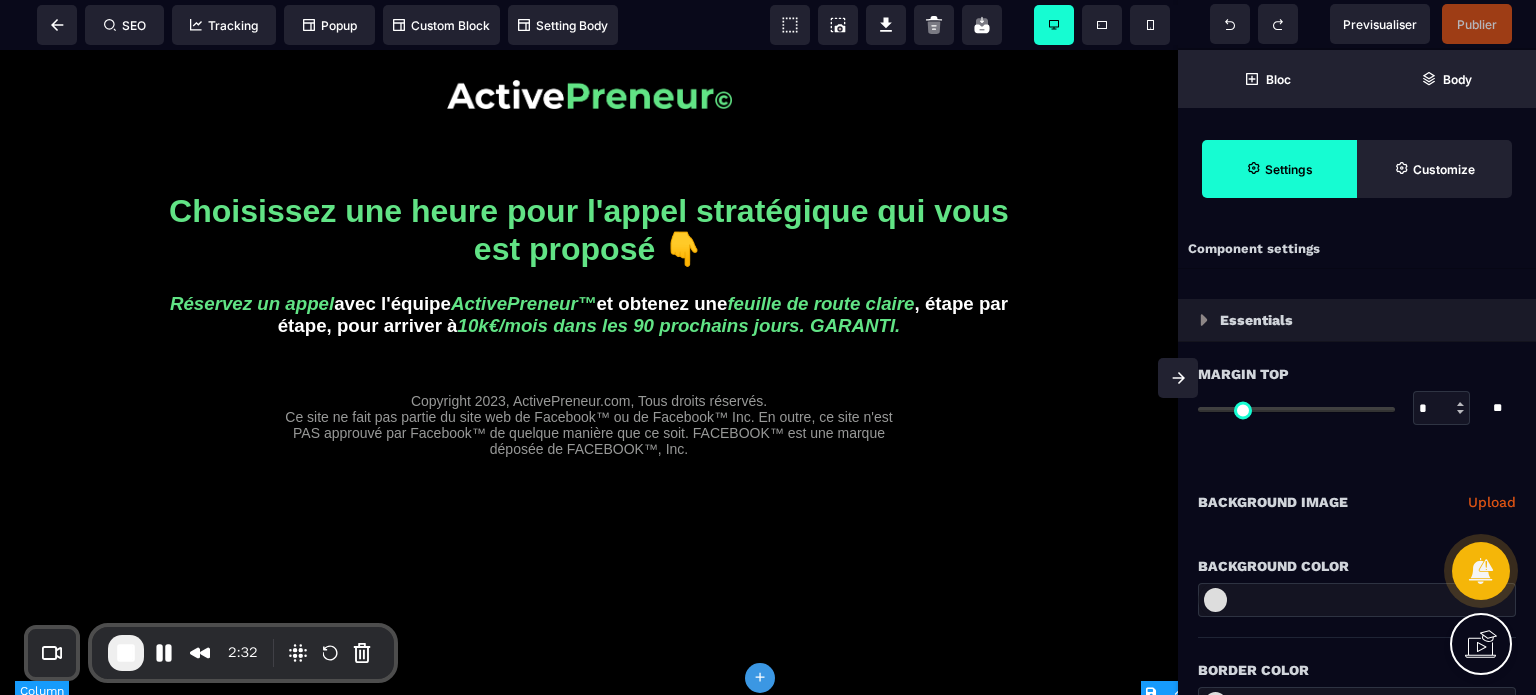 type on "*" 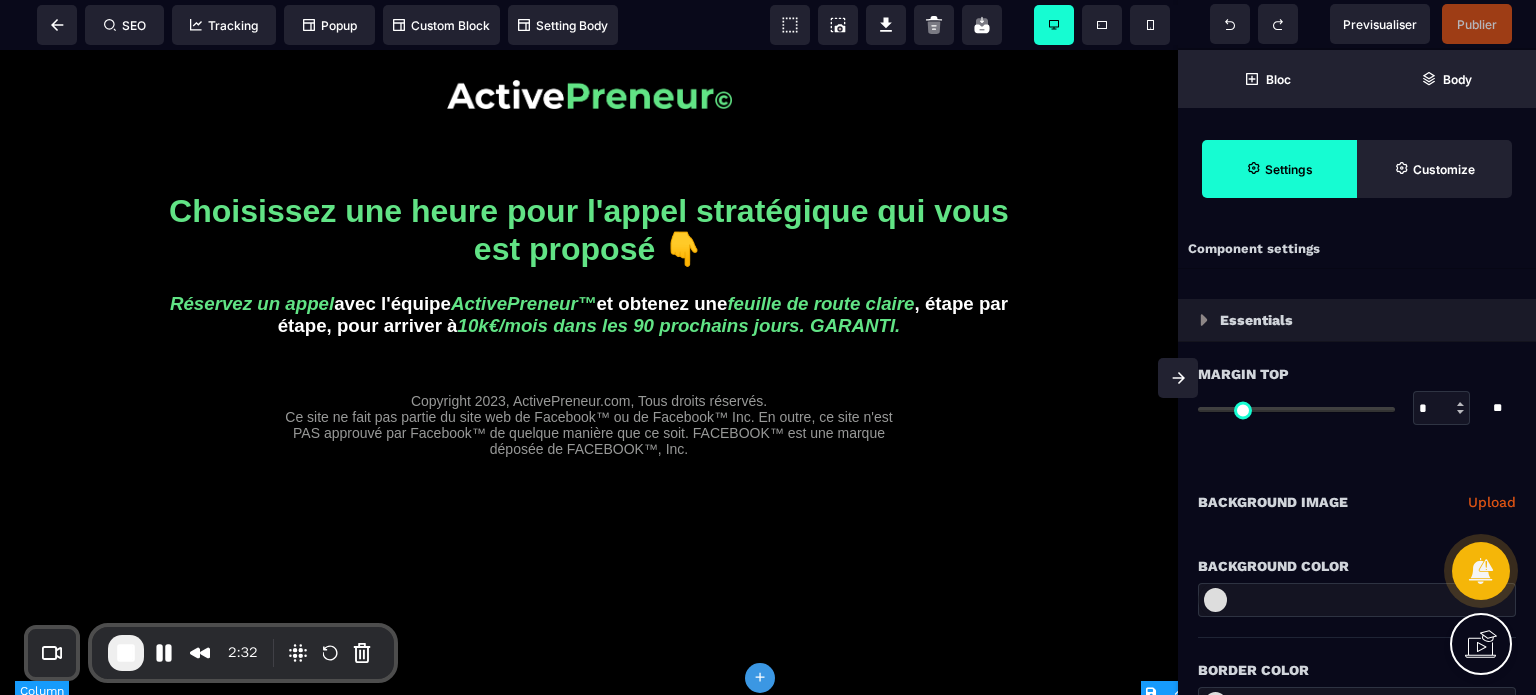 type on "*" 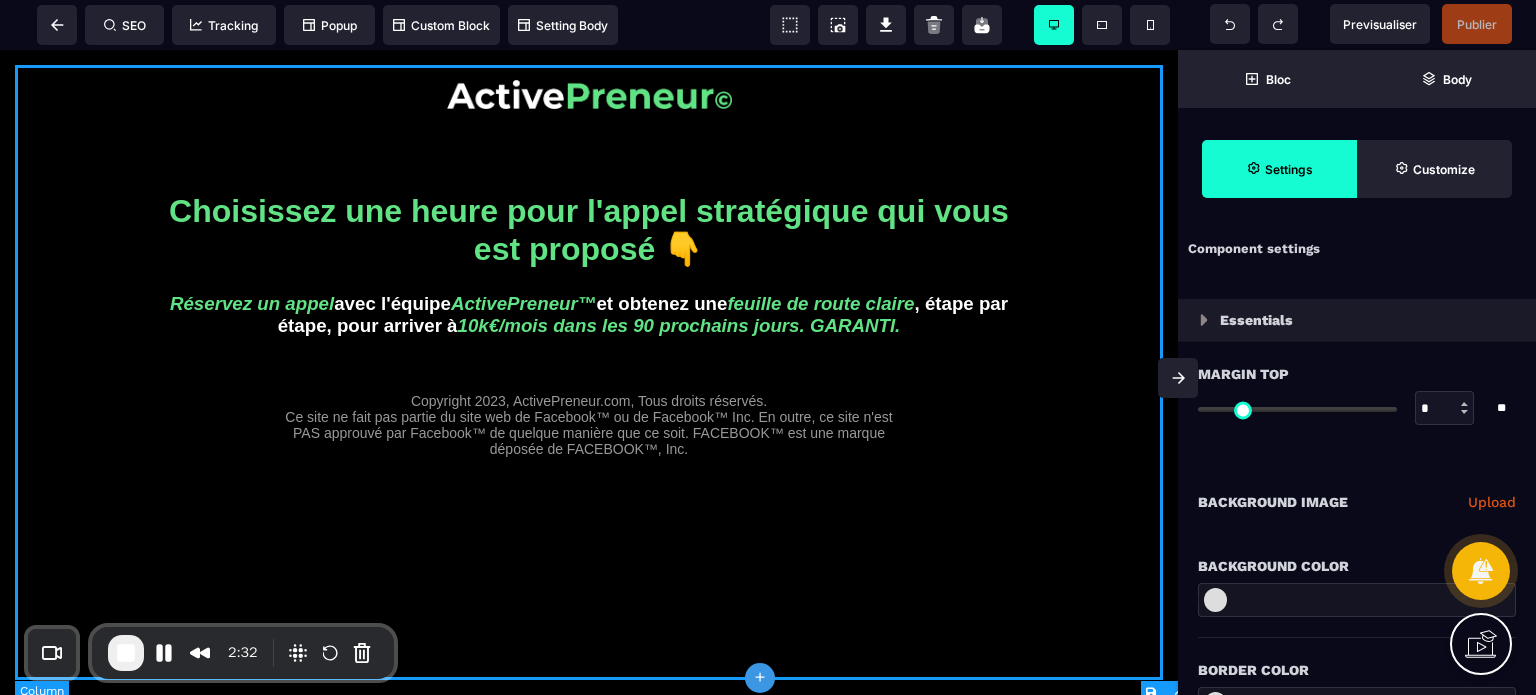 type on "****" 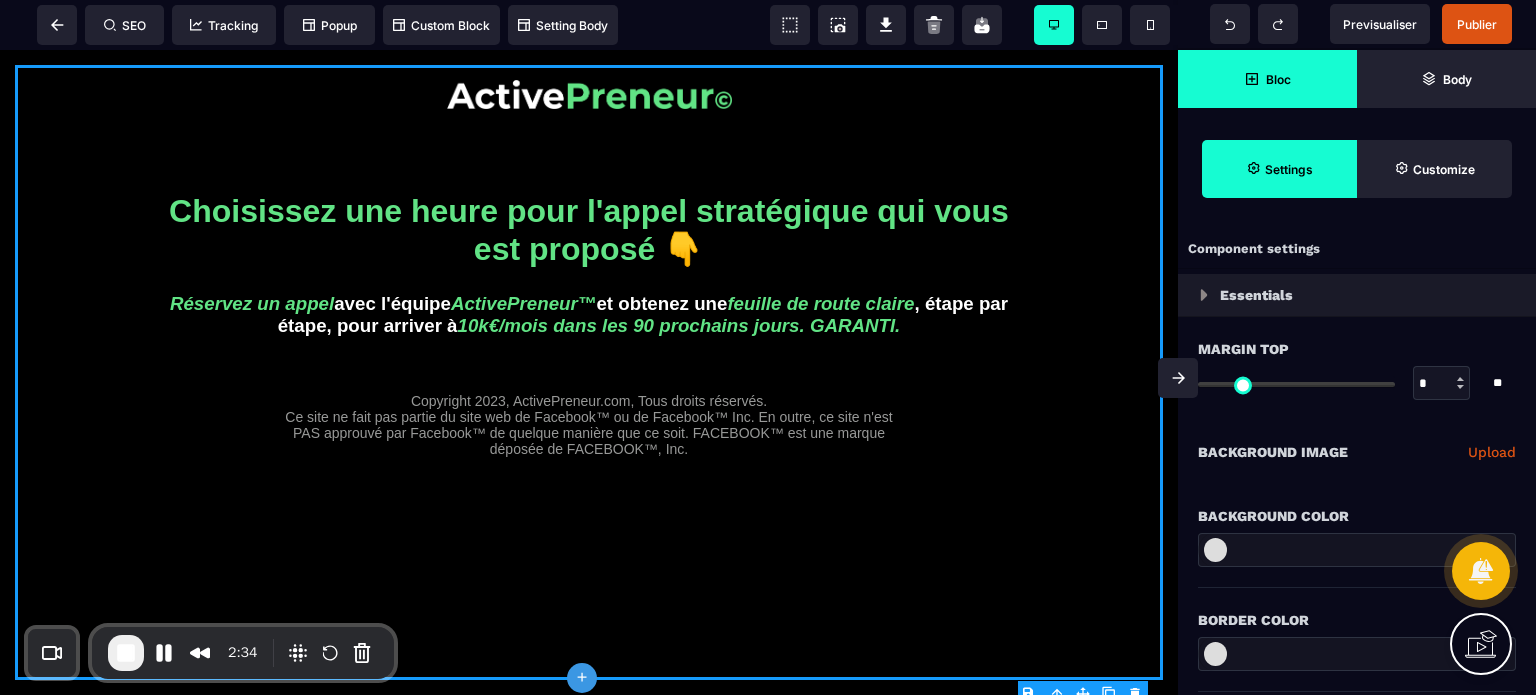 click on "Bloc" at bounding box center (1267, 79) 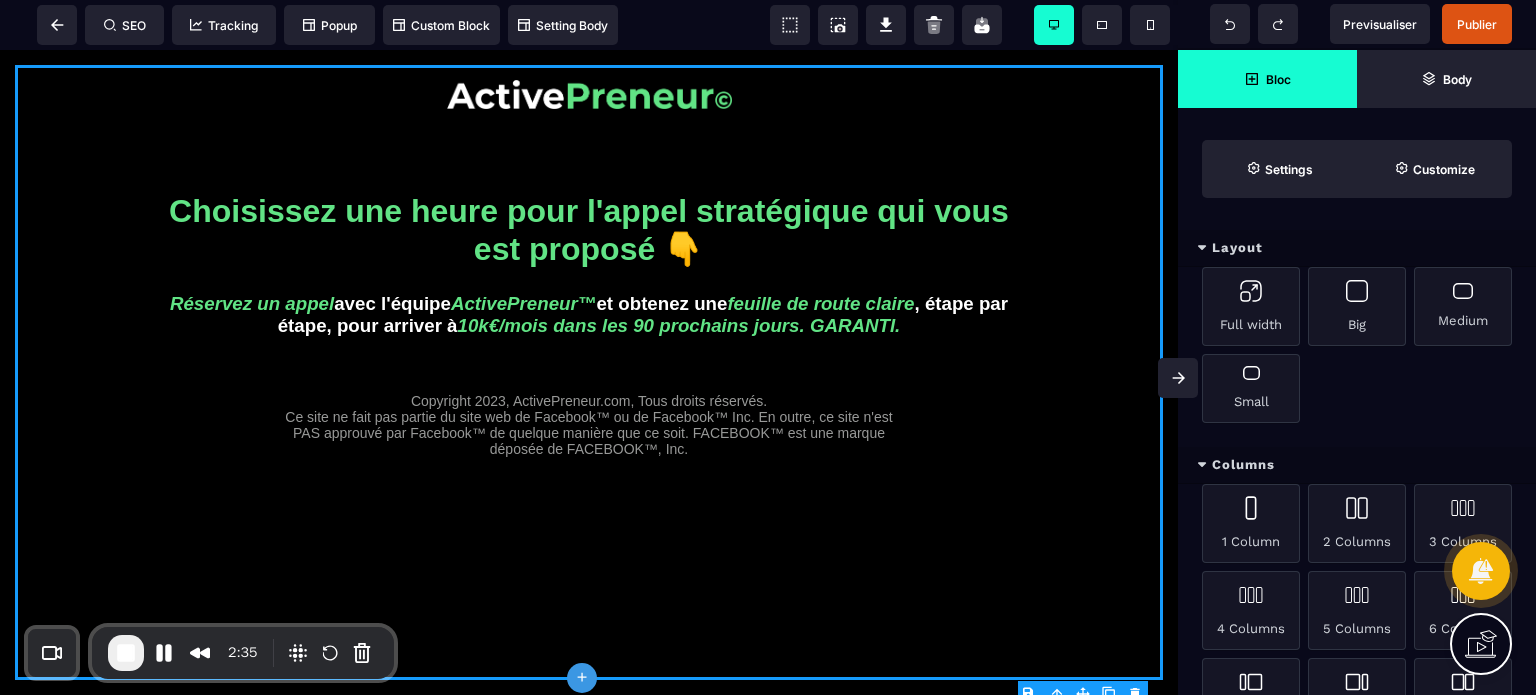 click on "Layout" at bounding box center (1357, 248) 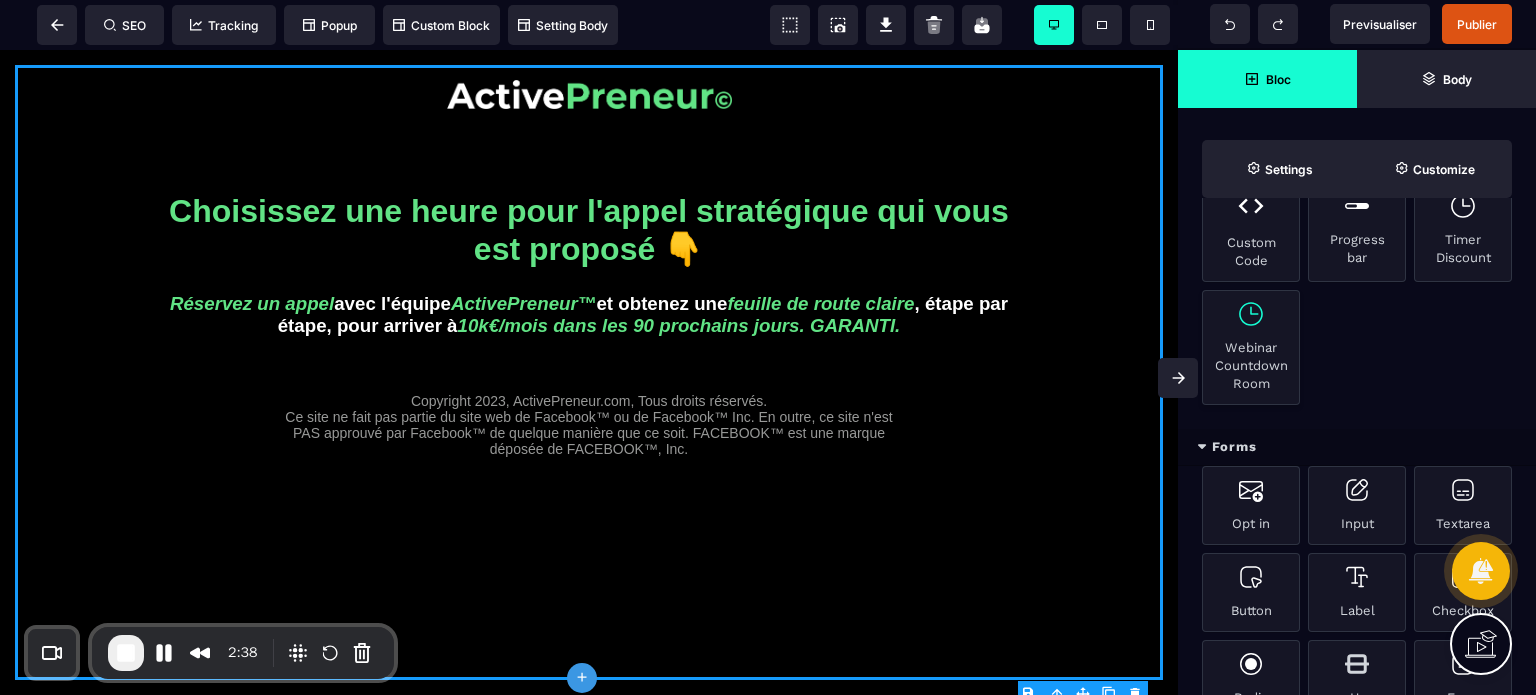 scroll, scrollTop: 800, scrollLeft: 0, axis: vertical 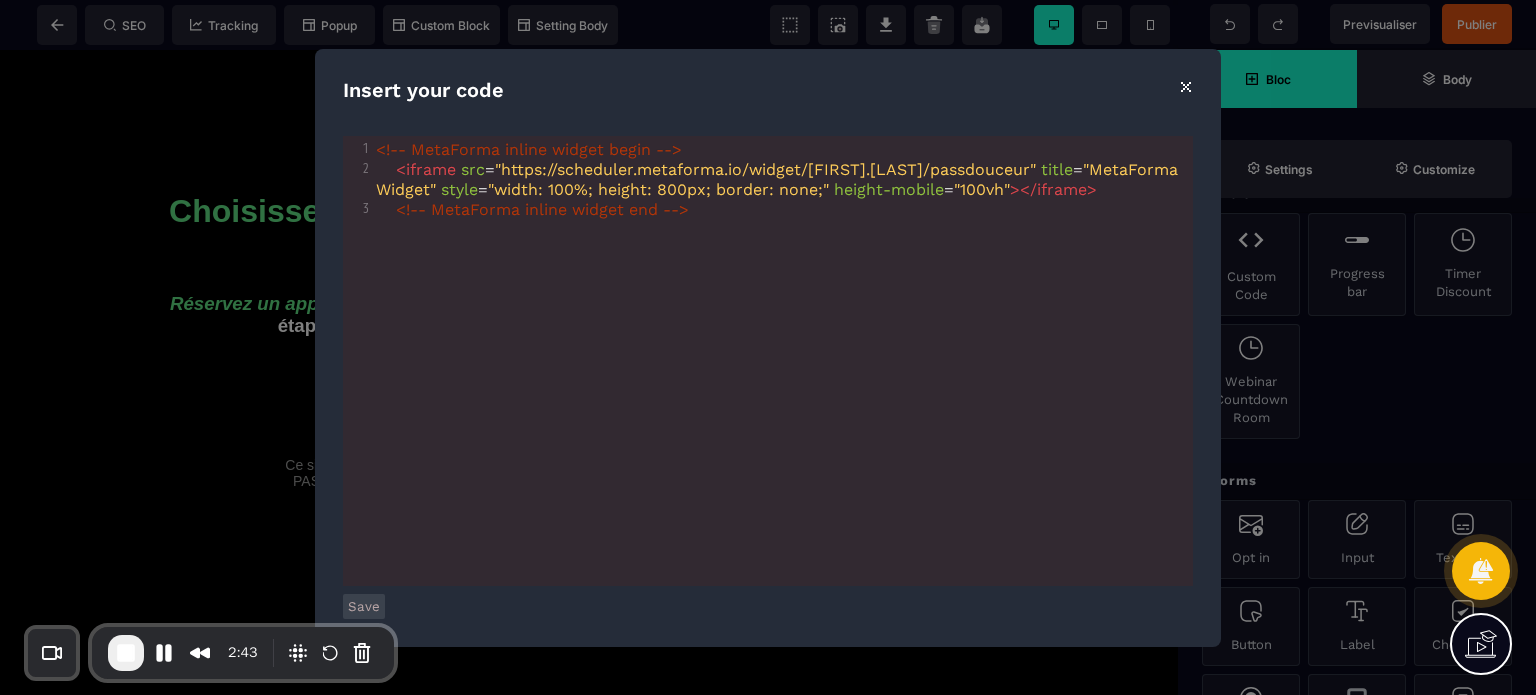 click on "Save" at bounding box center [364, 606] 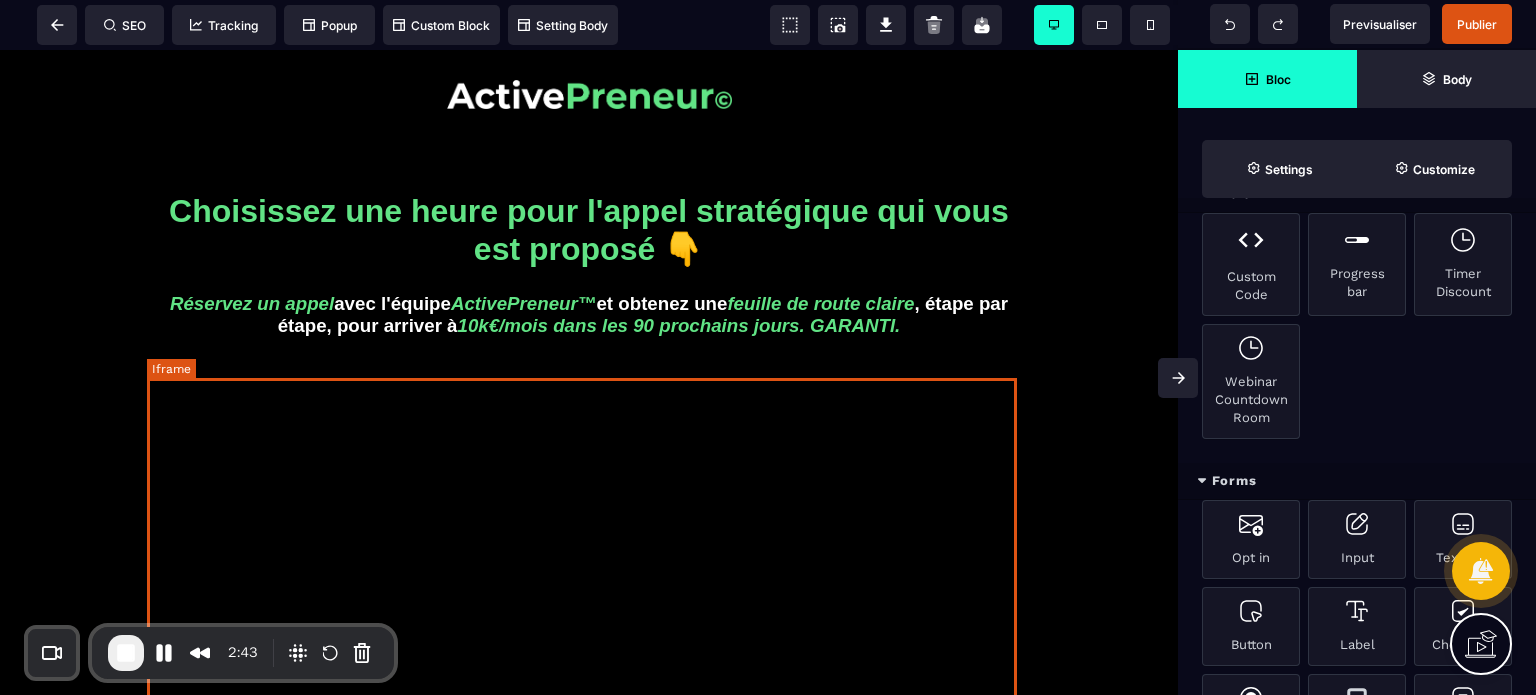scroll, scrollTop: 0, scrollLeft: 0, axis: both 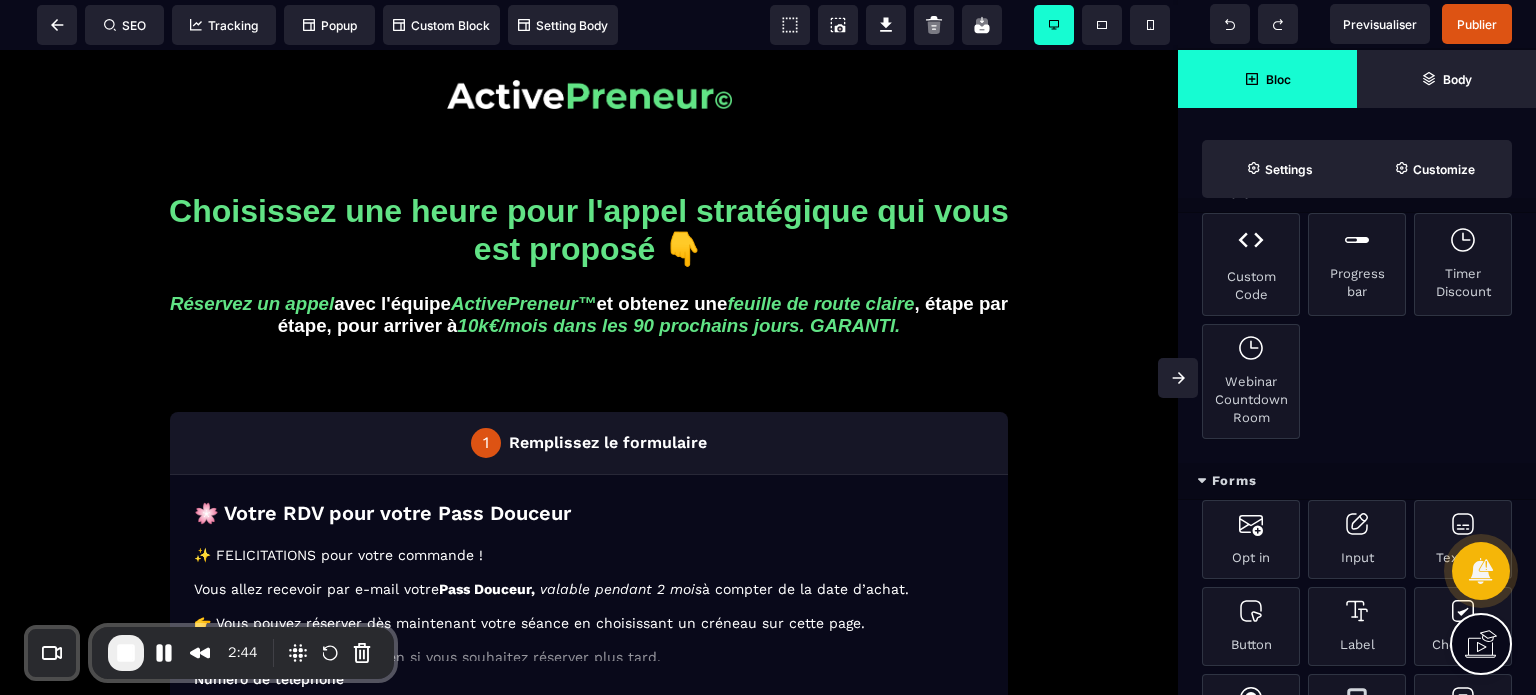click 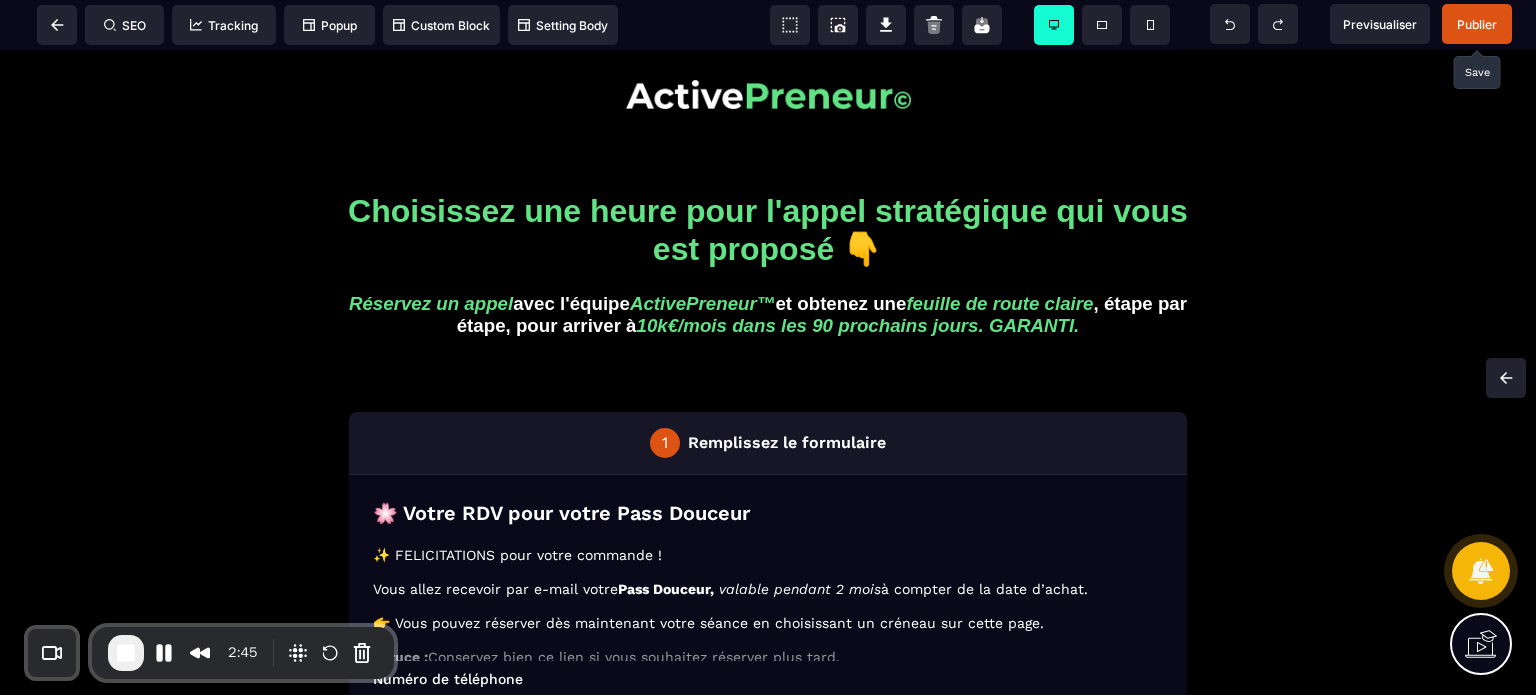 click on "Publier" at bounding box center [1477, 24] 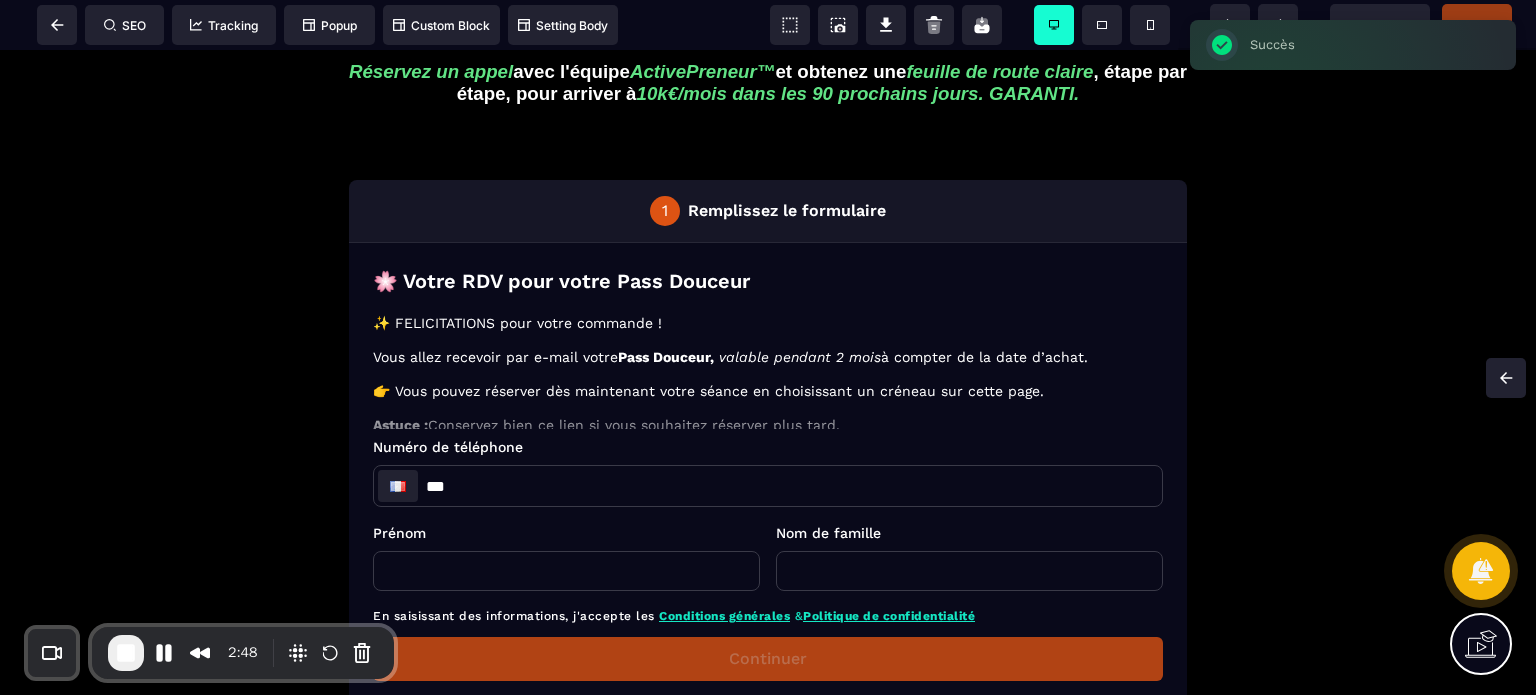 scroll, scrollTop: 216, scrollLeft: 0, axis: vertical 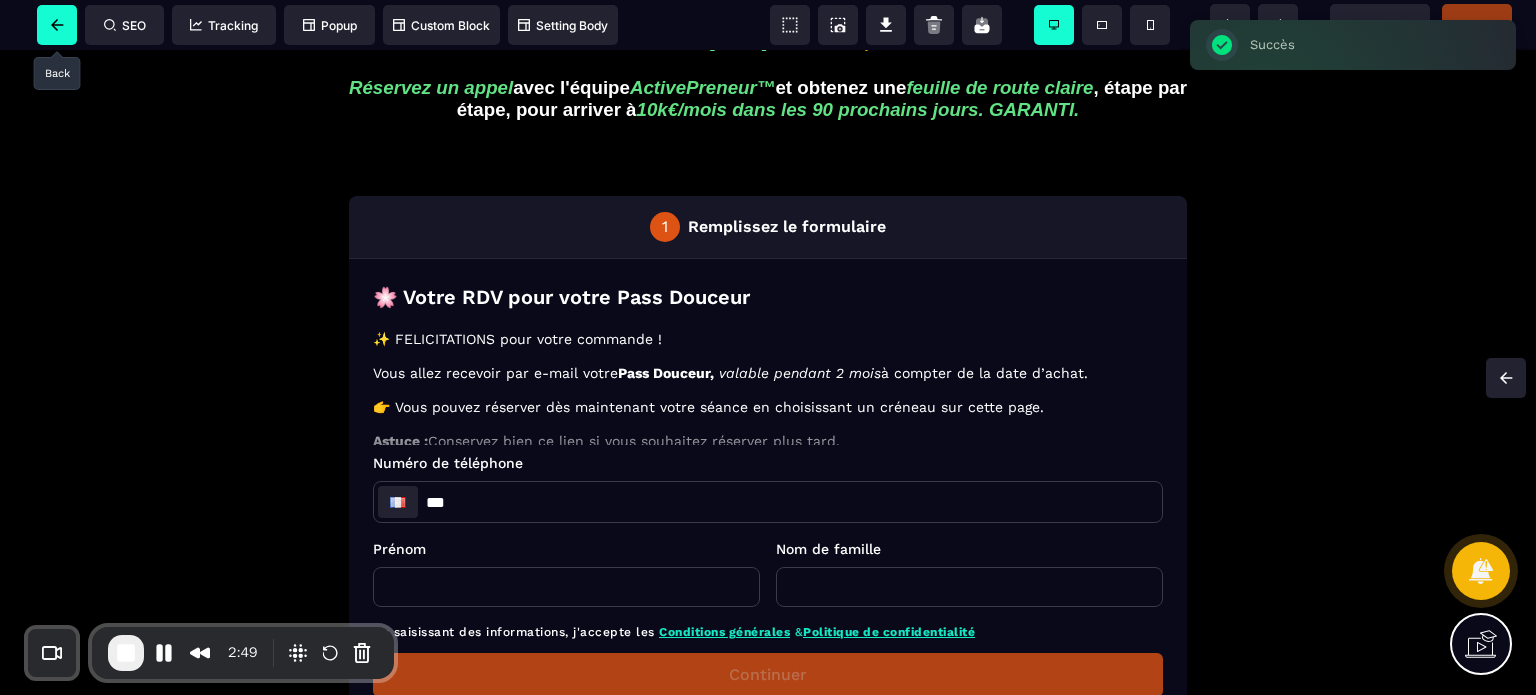 click at bounding box center (57, 25) 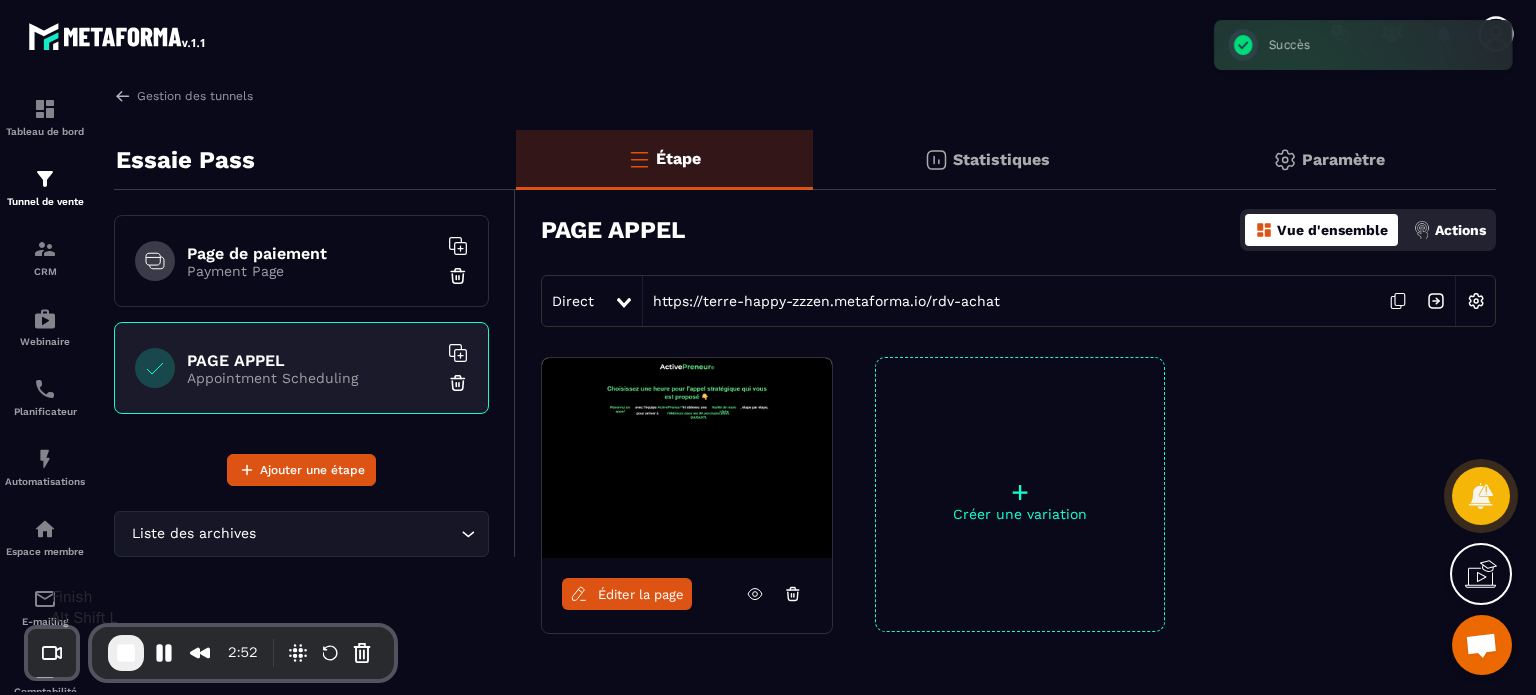 click at bounding box center (126, 653) 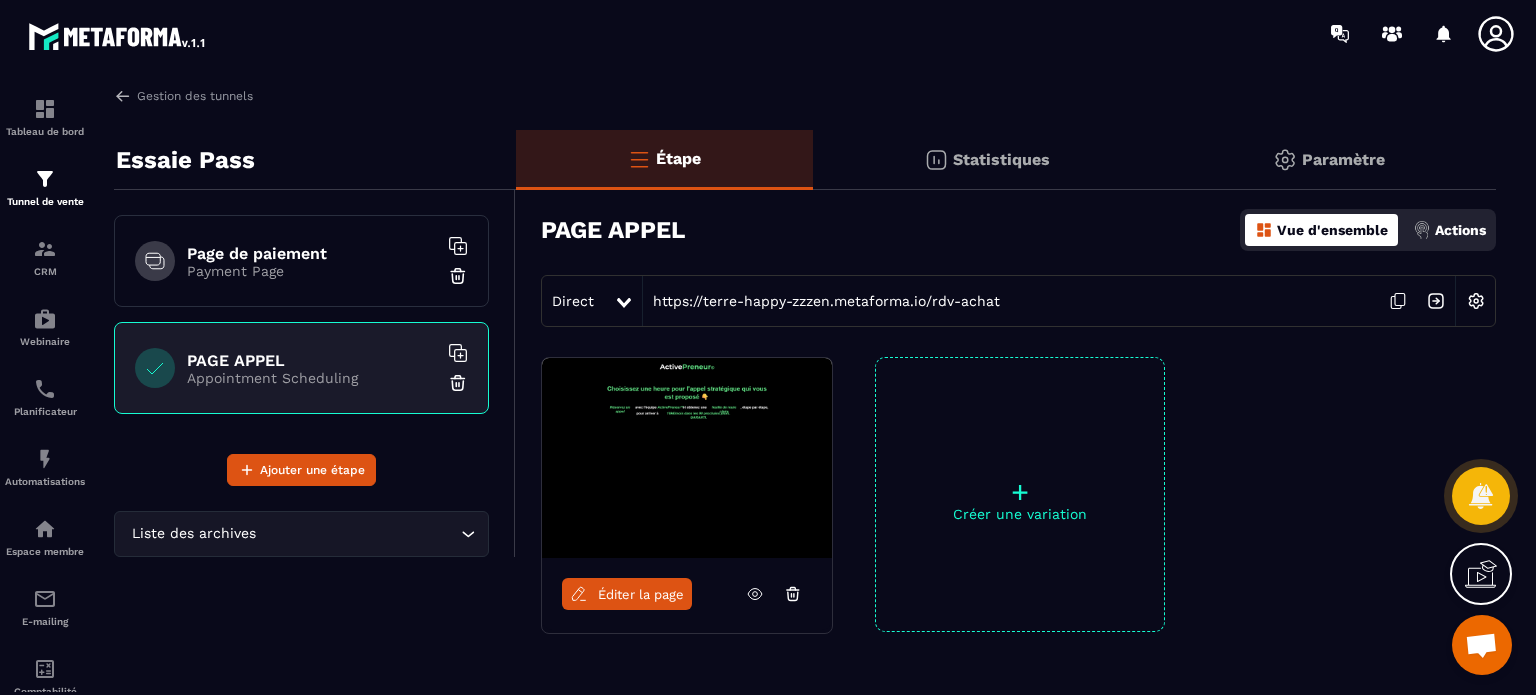 click on "Payment Page" at bounding box center [312, 271] 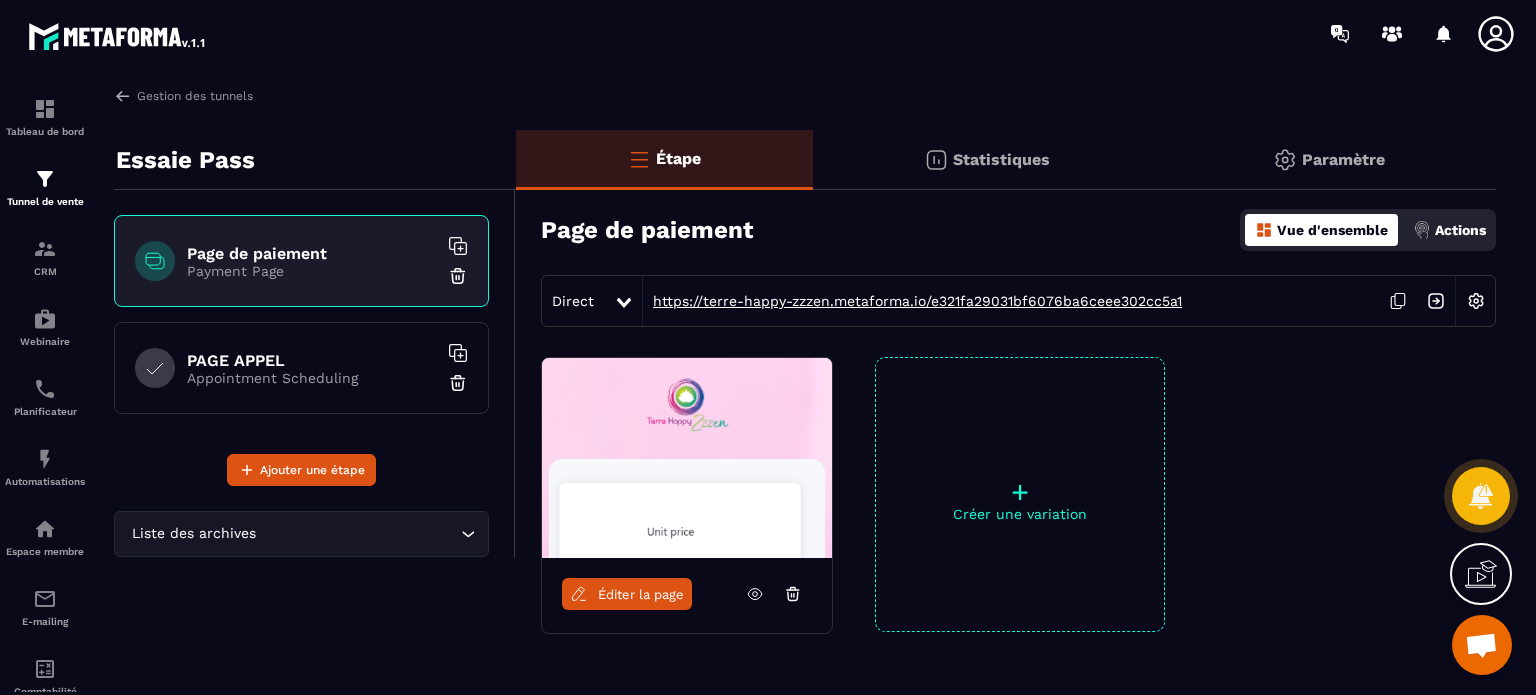 click on "https://terre-happy-zzzen.metaforma.io/e321fa29031bf6076ba6ceee302cc5a1" at bounding box center (912, 301) 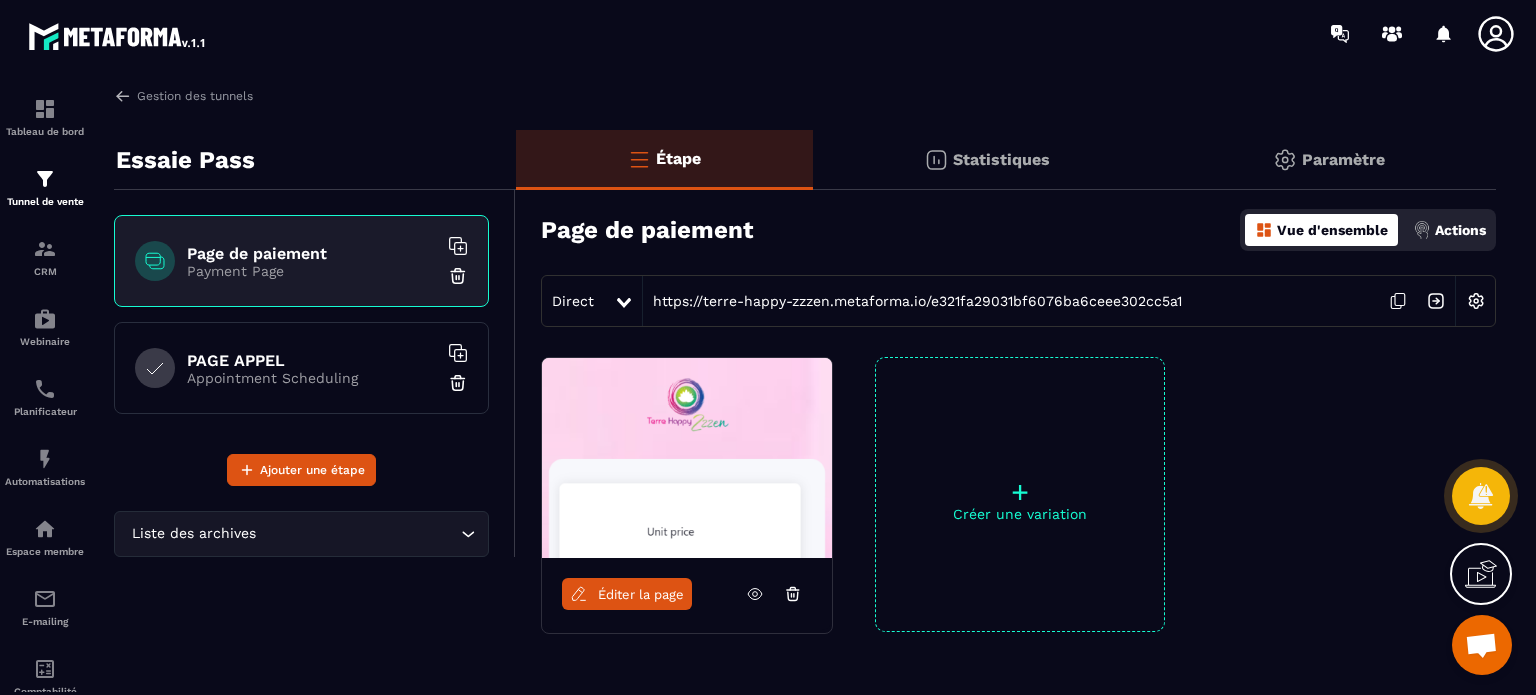 click 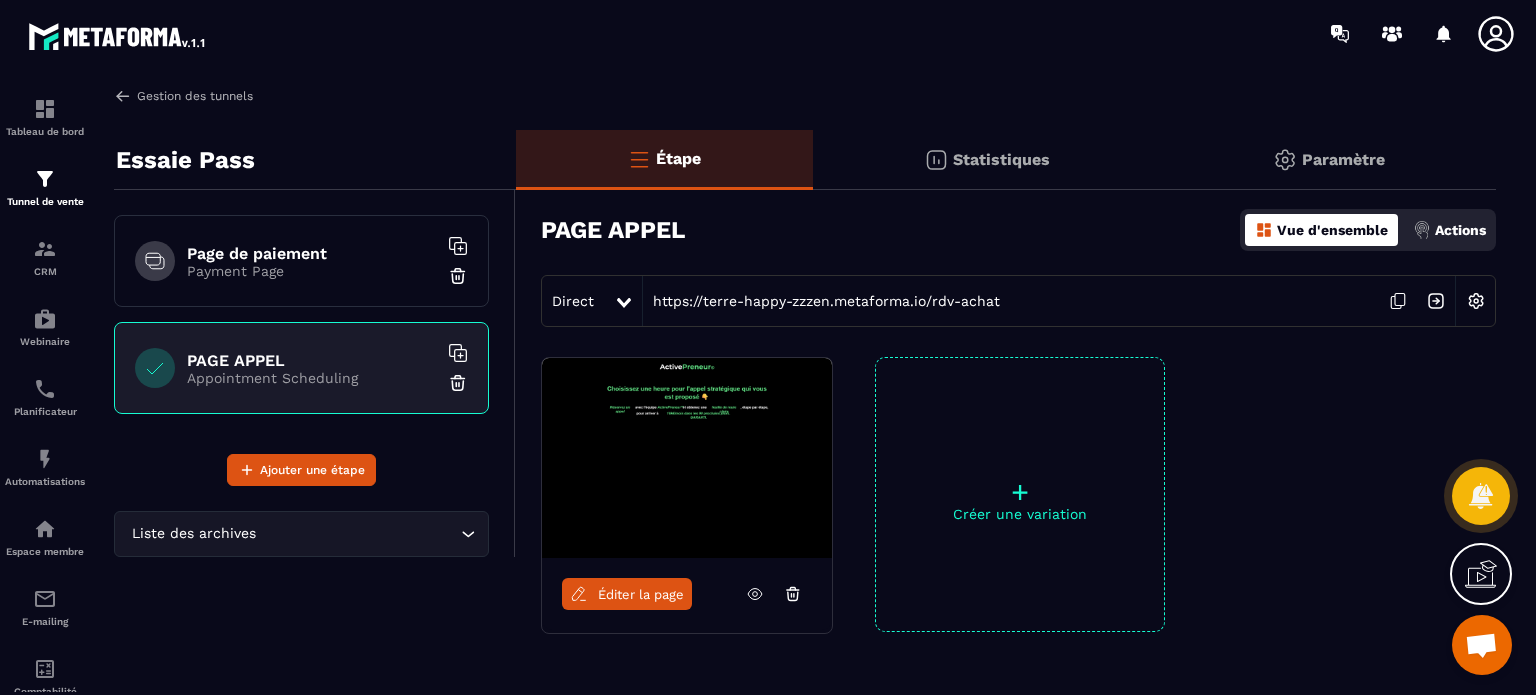 click on "Gestion des tunnels" at bounding box center [183, 96] 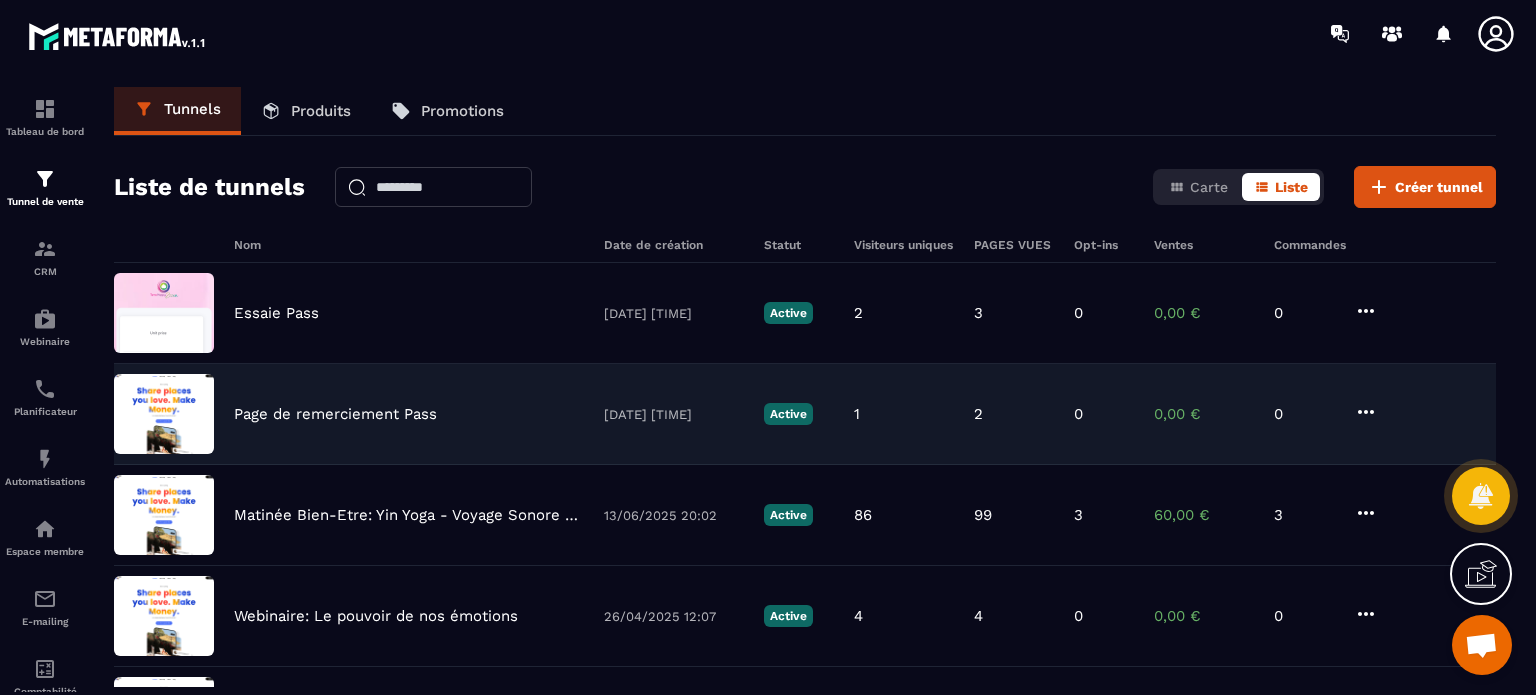 click on "Page de remerciement Pass" at bounding box center (335, 414) 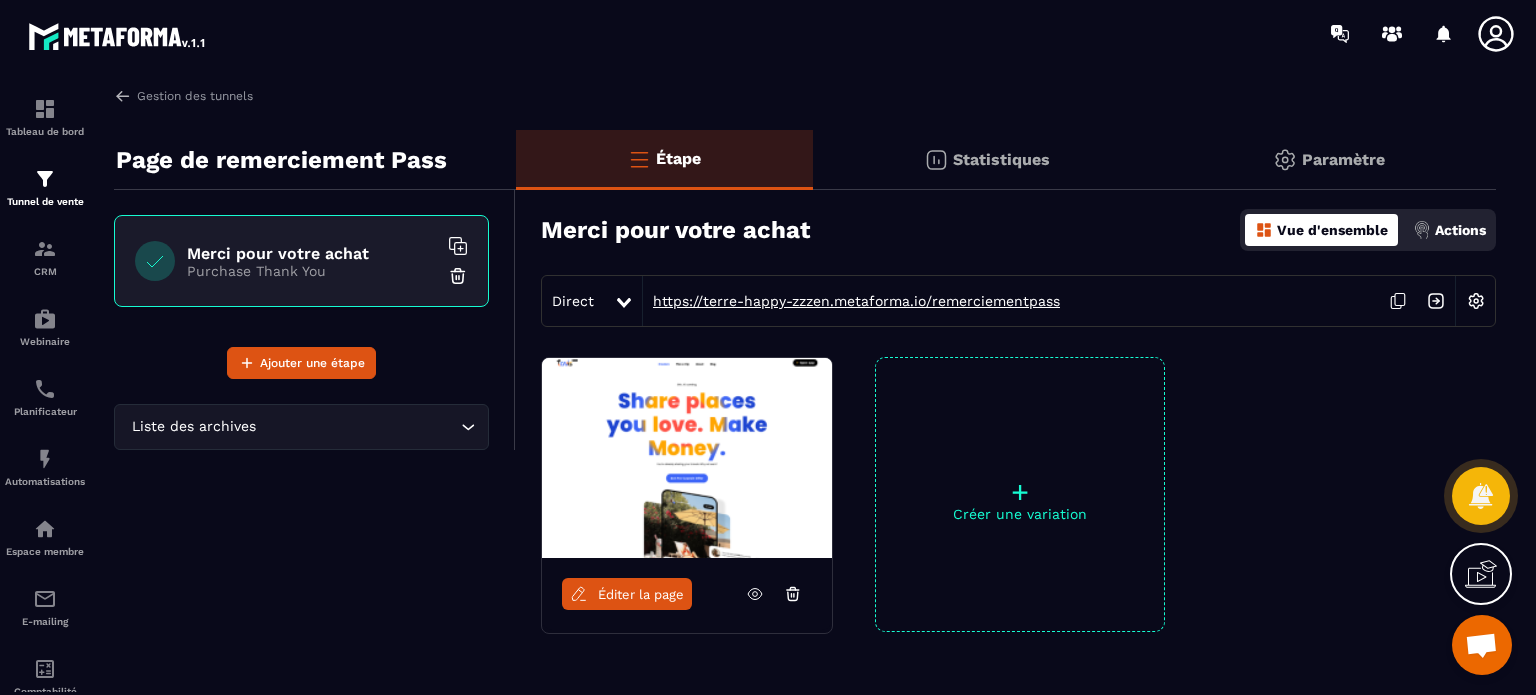 click on "https://terre-happy-zzzen.metaforma.io/remerciementpass" at bounding box center (851, 301) 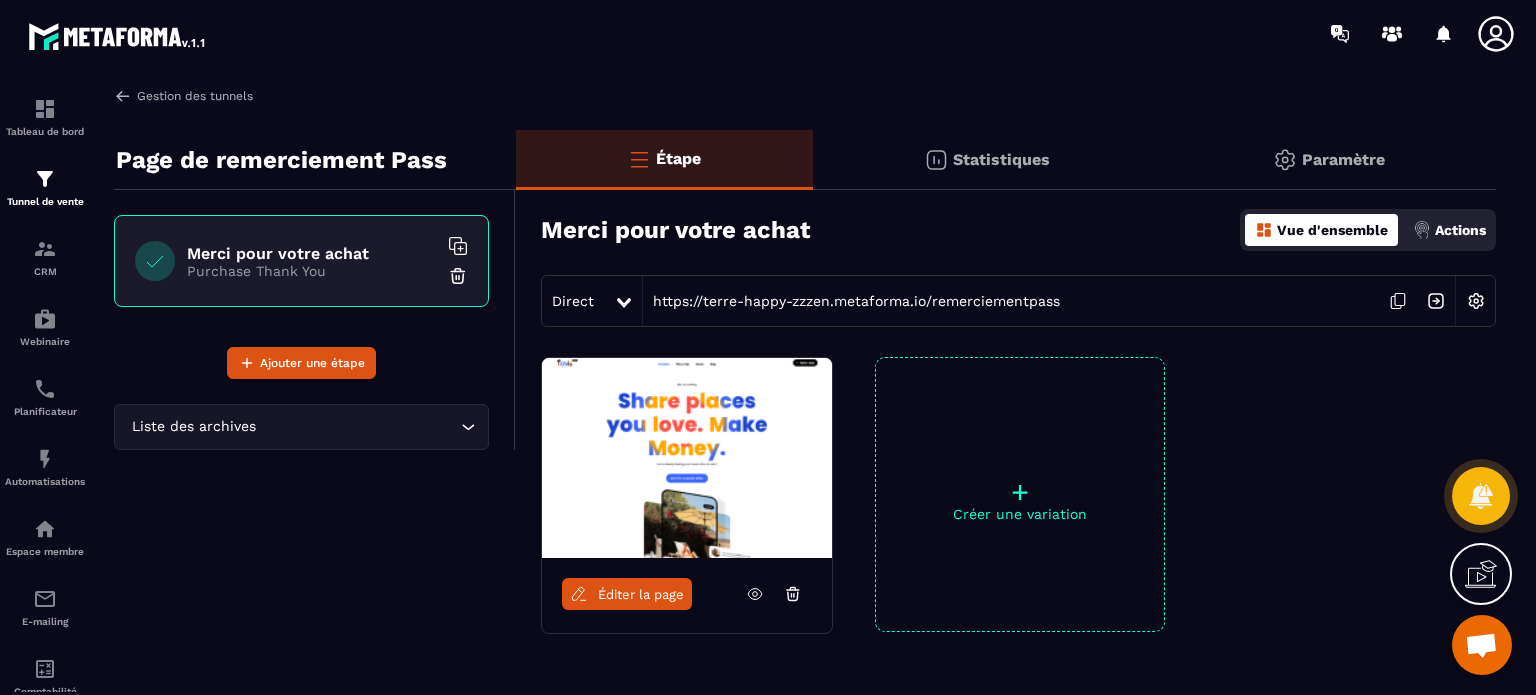 click on "Gestion des tunnels" at bounding box center (183, 96) 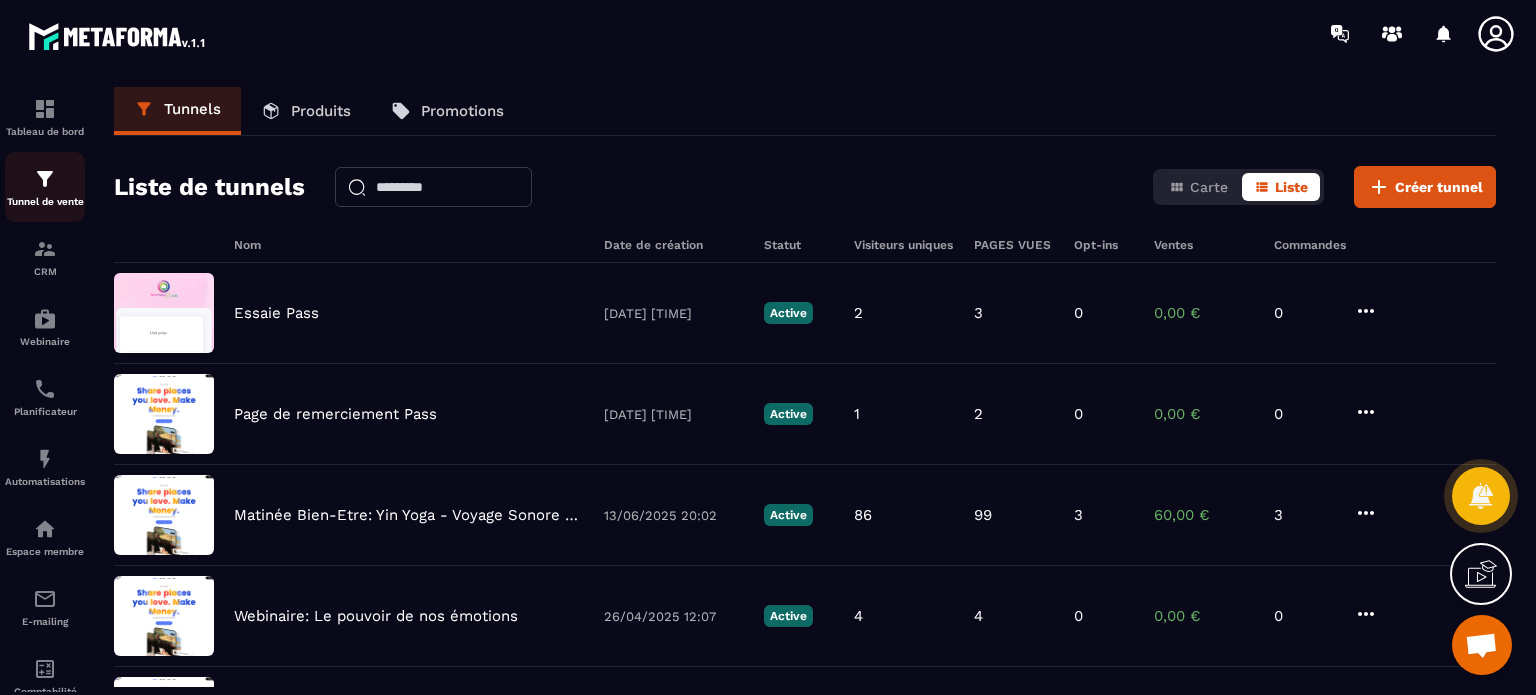 click on "Tunnel de vente" at bounding box center (45, 201) 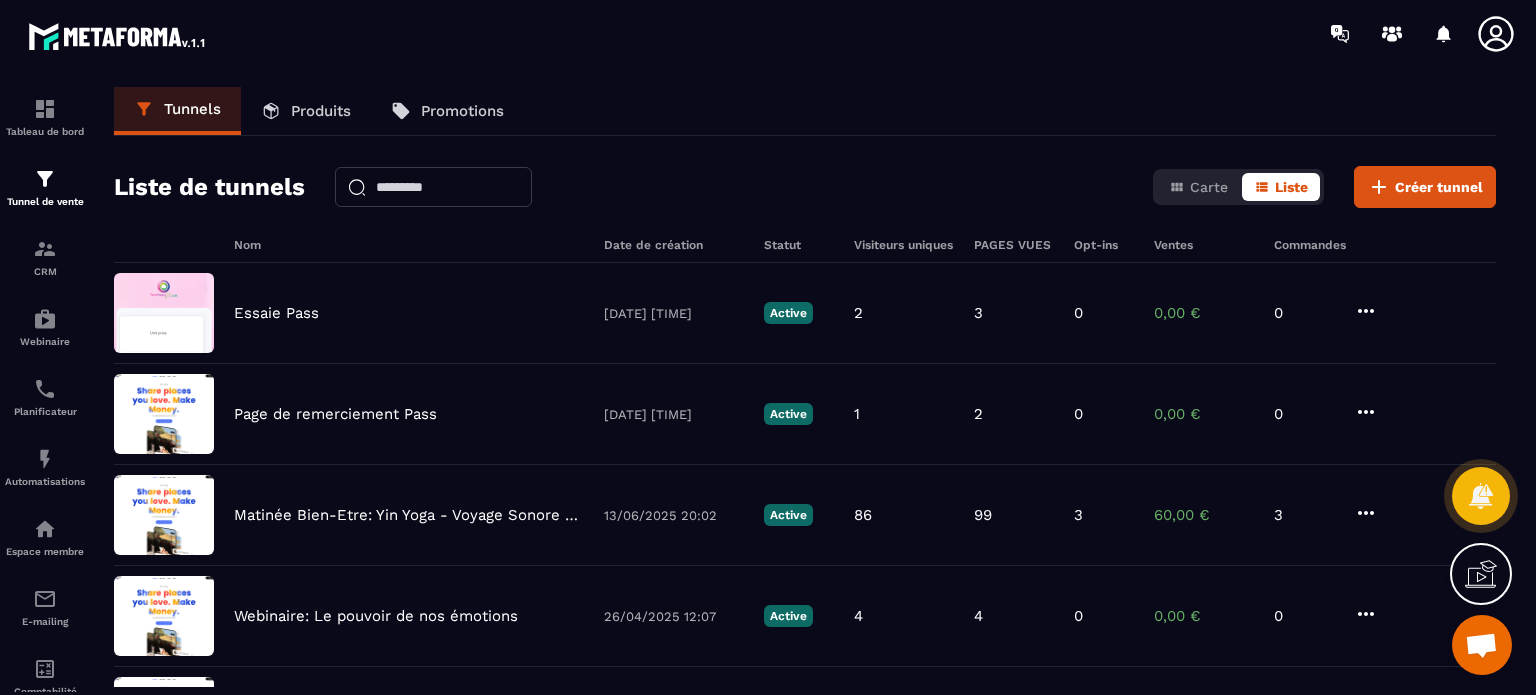 click 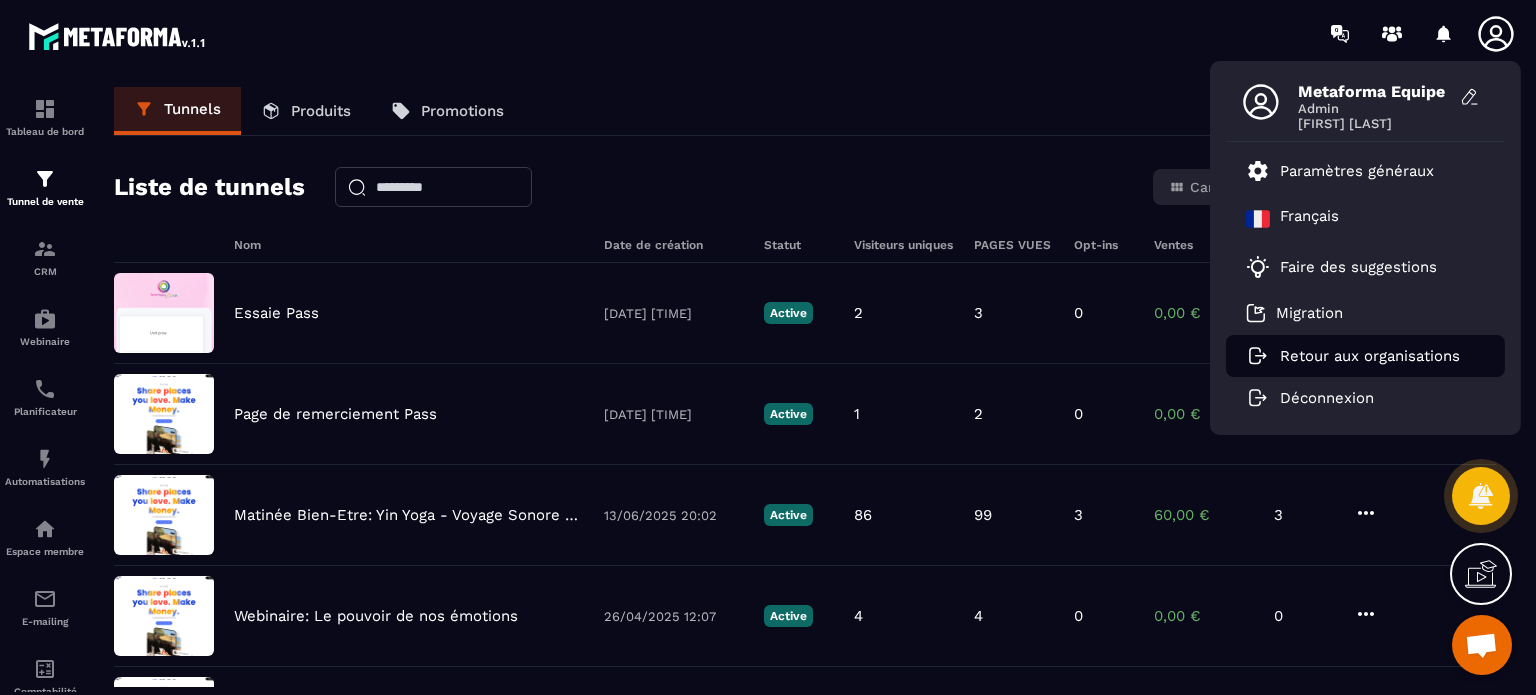 click on "Retour aux organisations" at bounding box center (1370, 356) 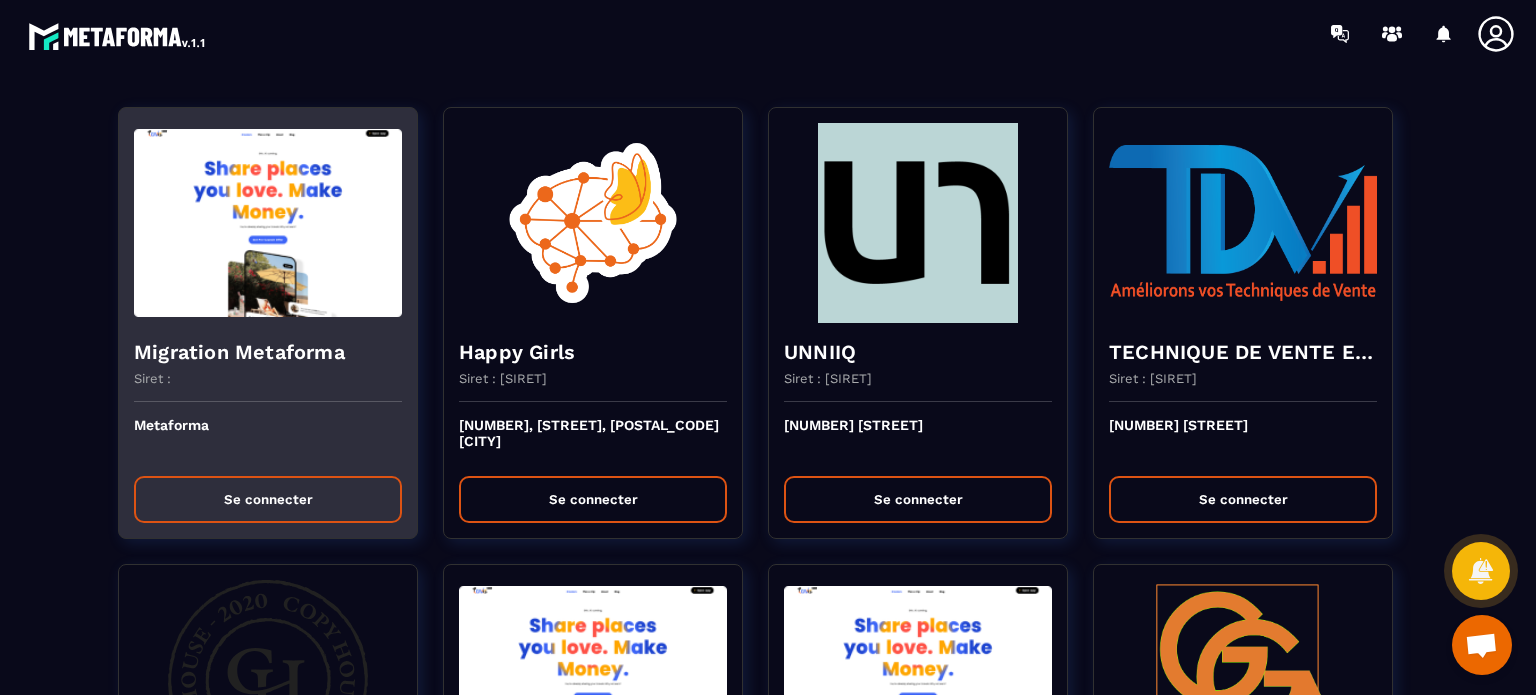 click on "Se connecter" at bounding box center (268, 499) 